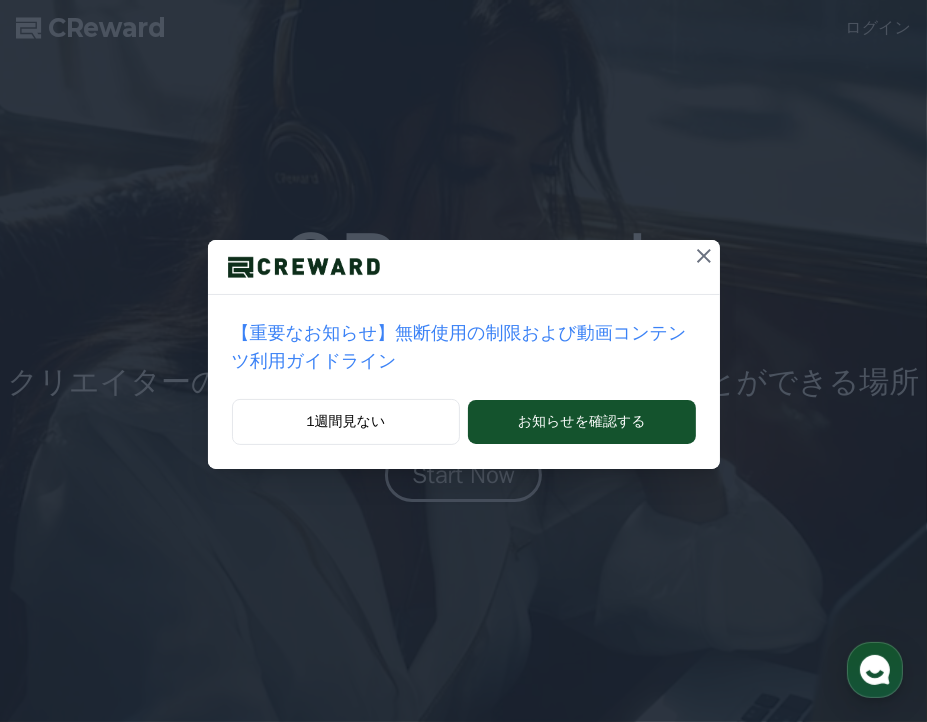 scroll, scrollTop: 0, scrollLeft: 0, axis: both 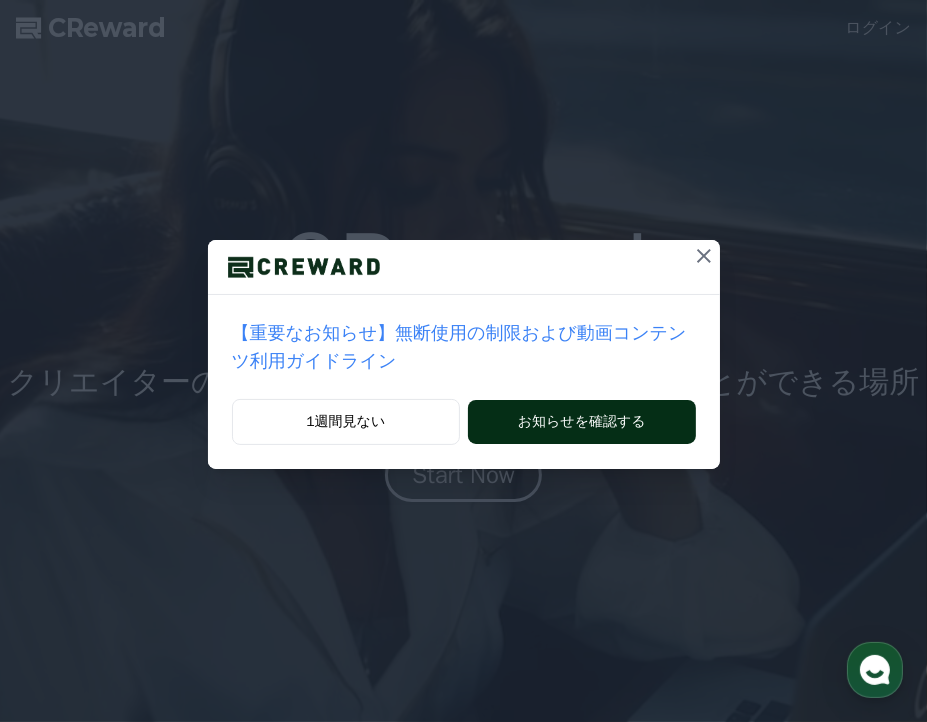 click on "お知らせを確認する" at bounding box center [581, 422] 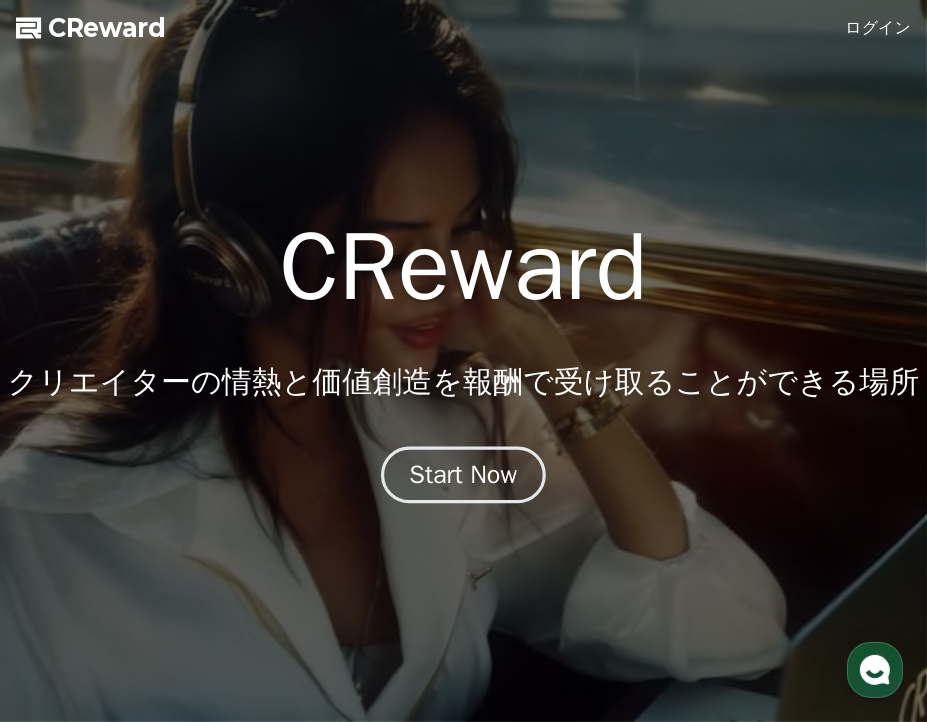 click on "Start Now" at bounding box center [464, 475] 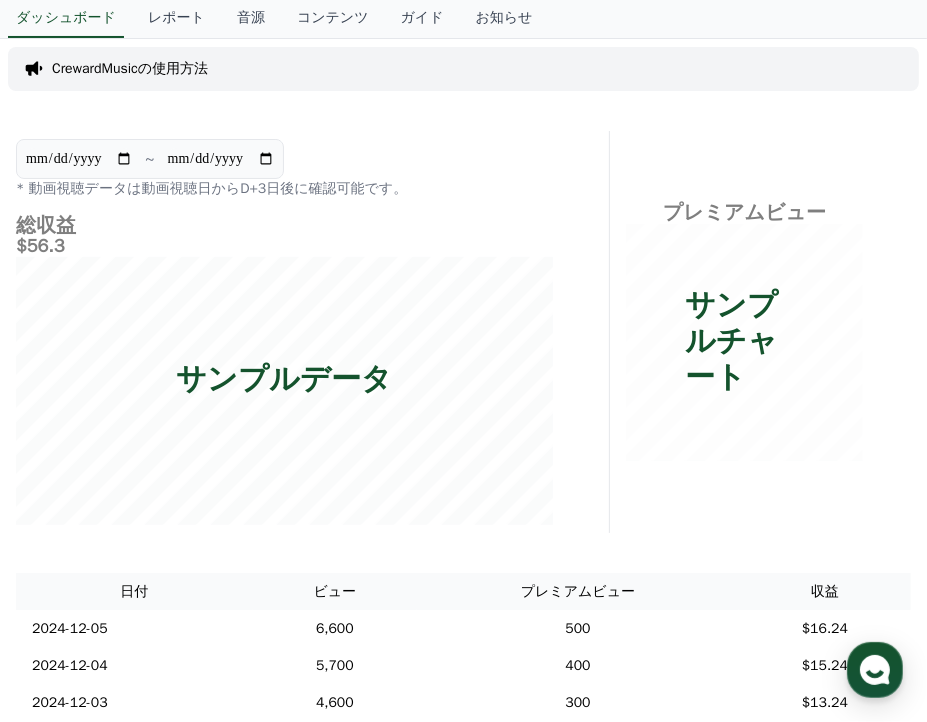 scroll, scrollTop: 0, scrollLeft: 0, axis: both 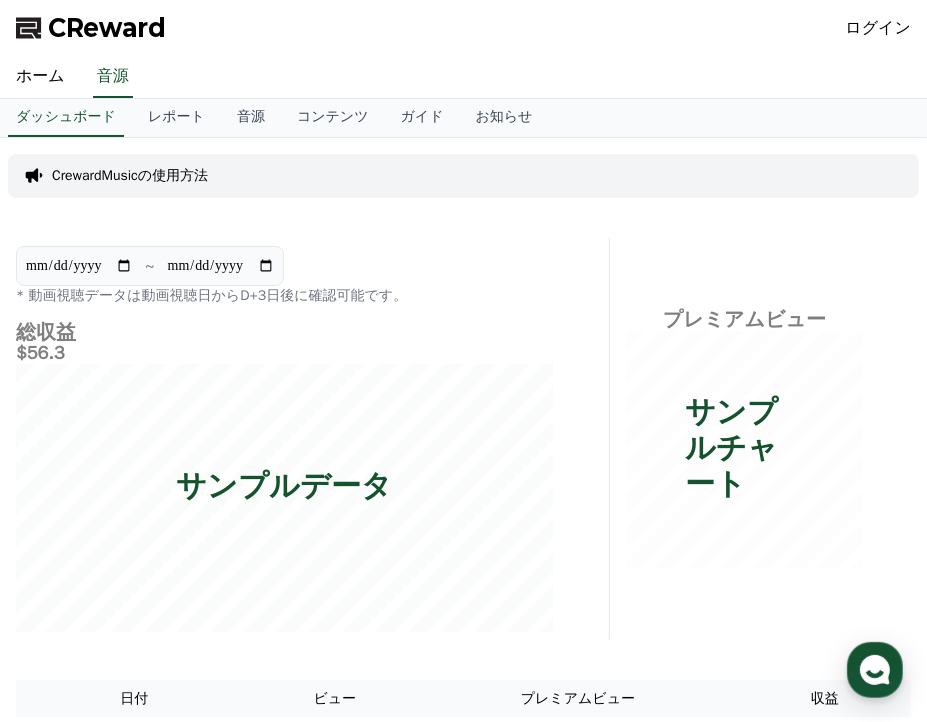 click on "ログイン" at bounding box center (879, 28) 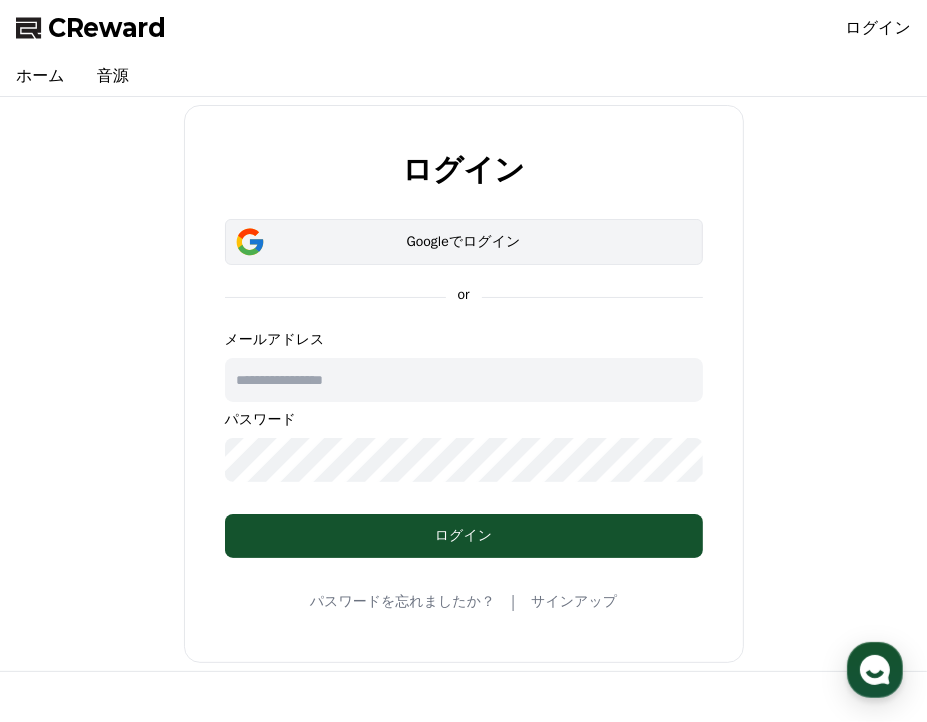 click on "Googleでログイン" at bounding box center (464, 242) 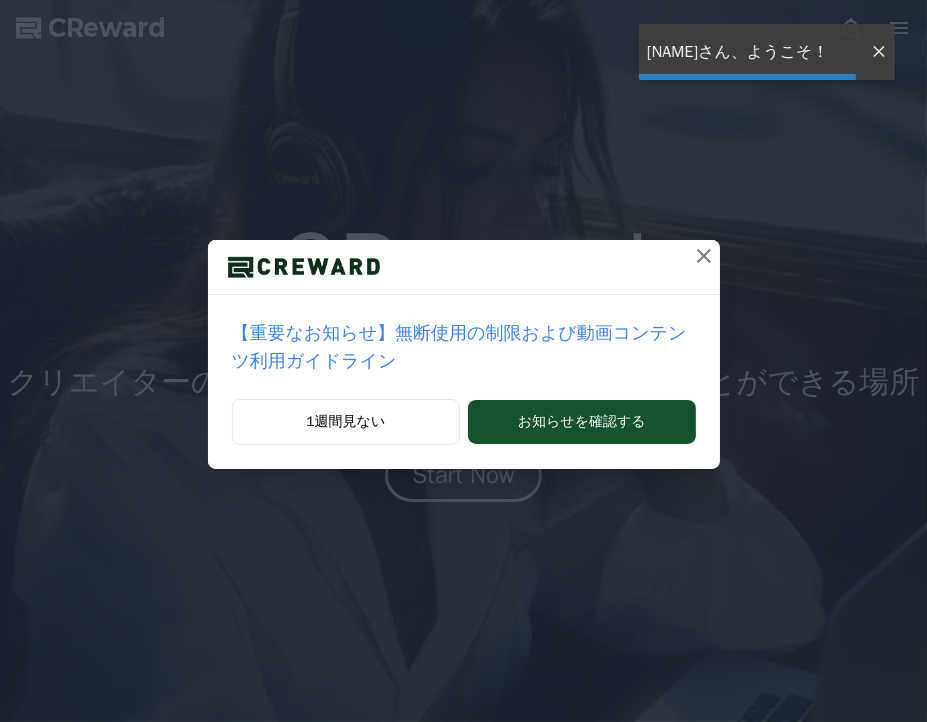 scroll, scrollTop: 0, scrollLeft: 0, axis: both 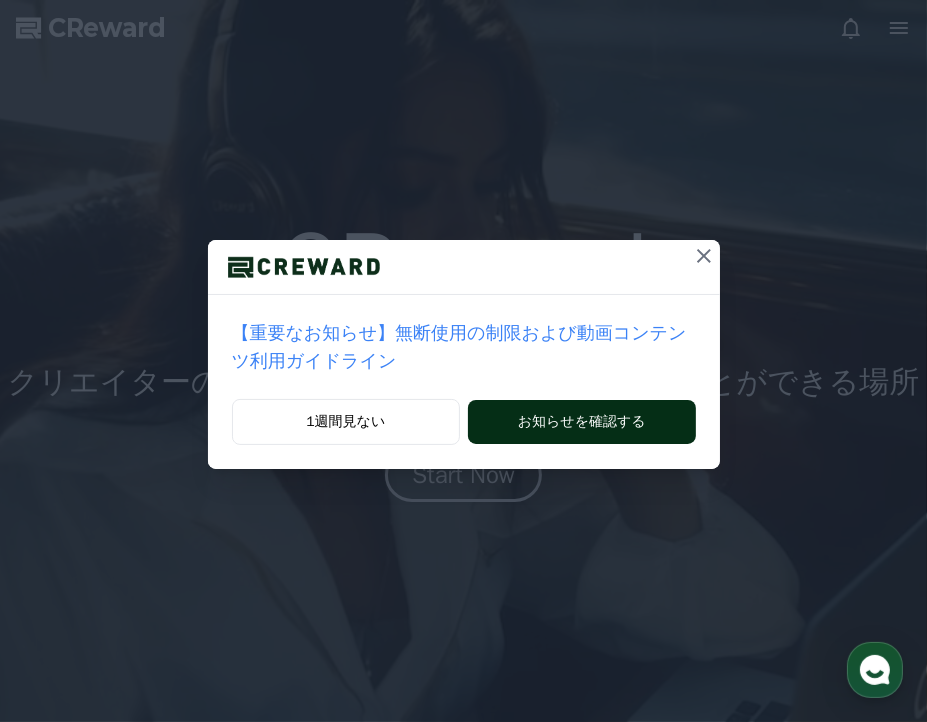 click on "お知らせを確認する" at bounding box center (581, 422) 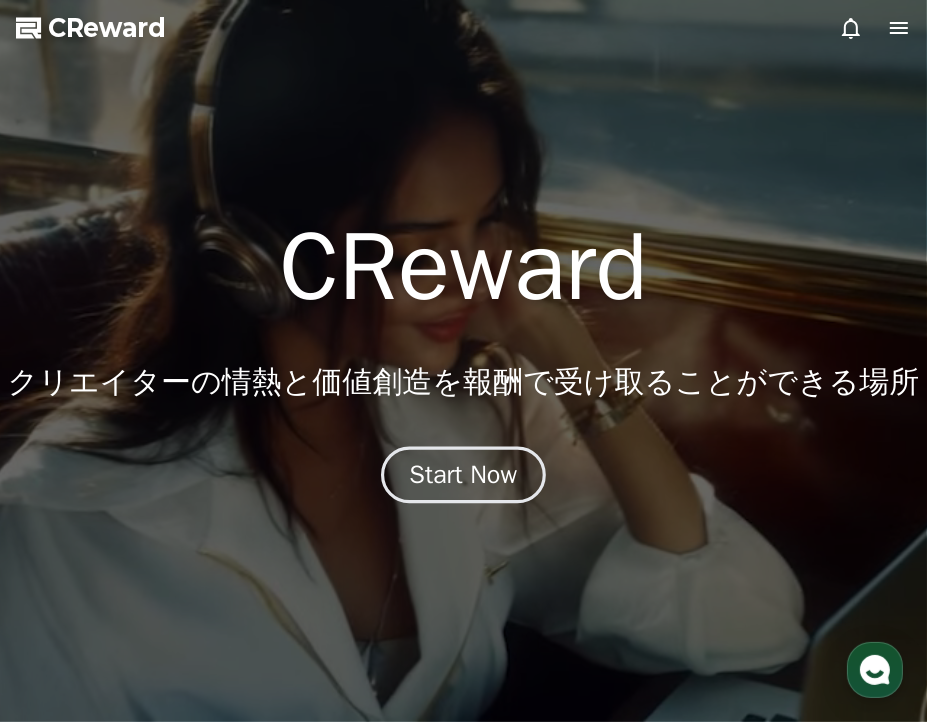 click on "Start Now" at bounding box center [464, 475] 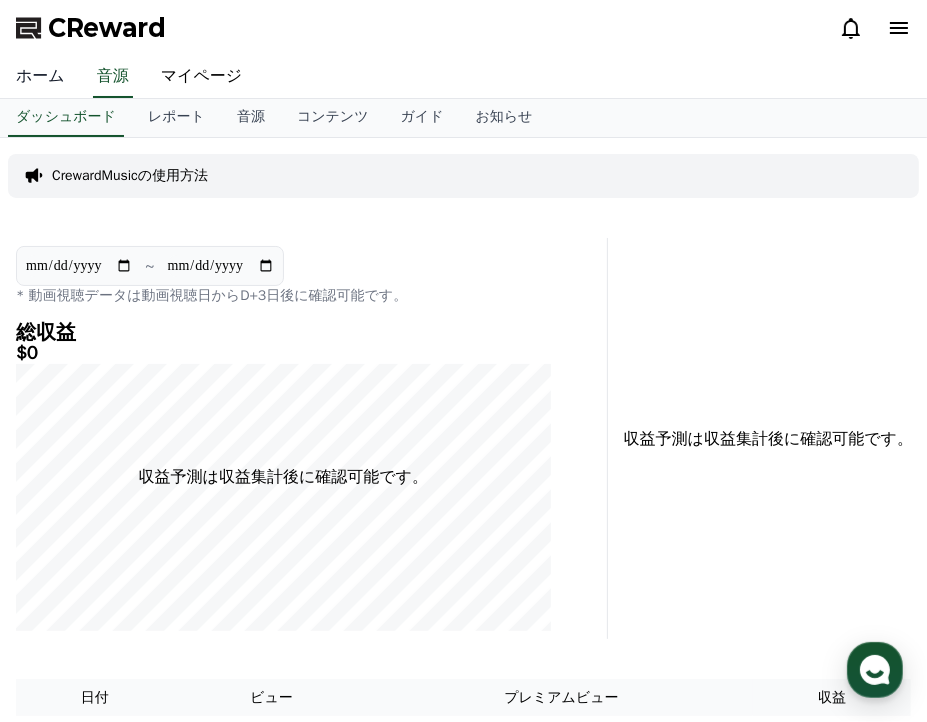 click on "ホーム" at bounding box center [40, 77] 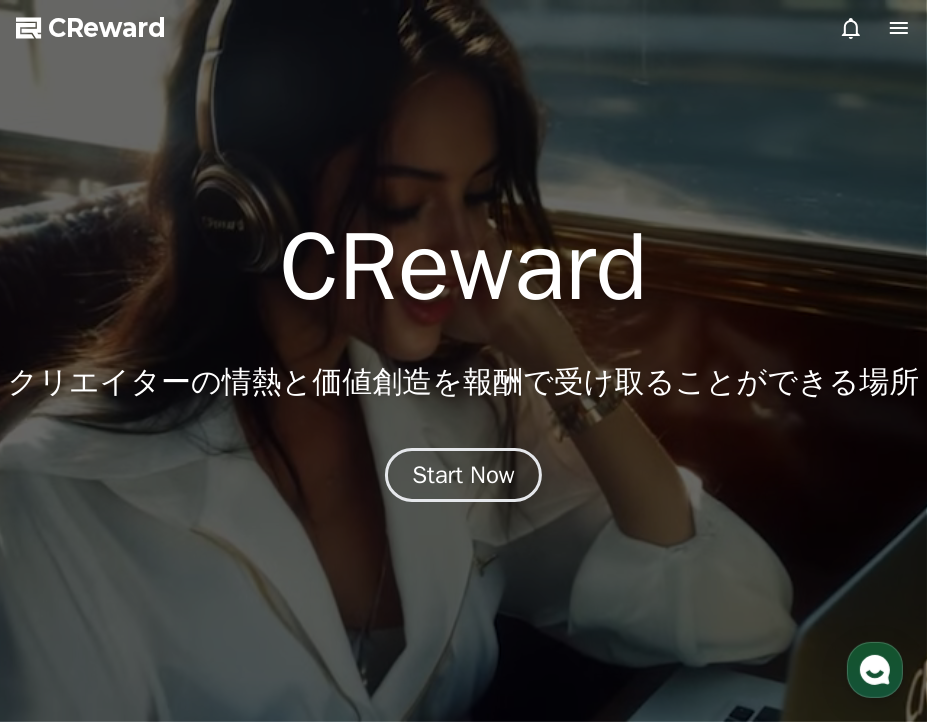 click on "Start Now" at bounding box center [463, 475] 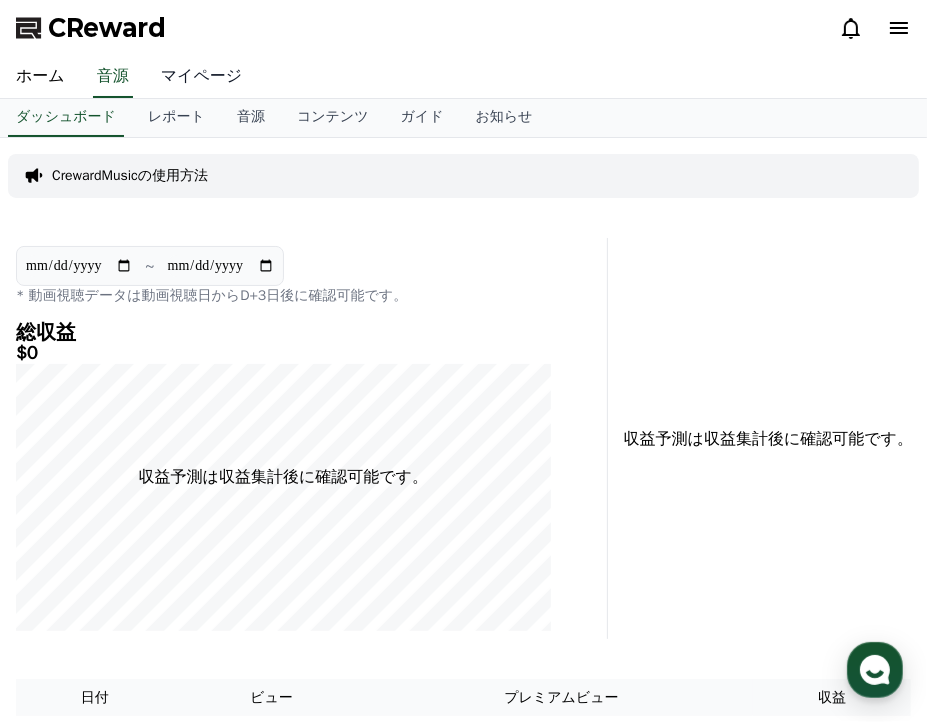 click on "マイページ" at bounding box center (202, 77) 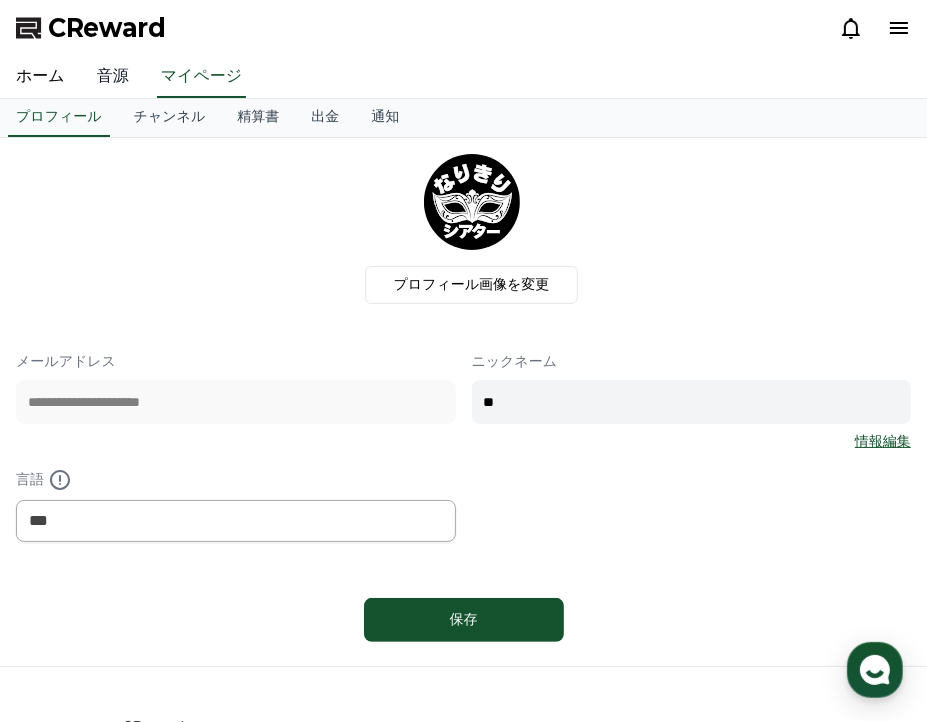 click on "音源" at bounding box center [113, 77] 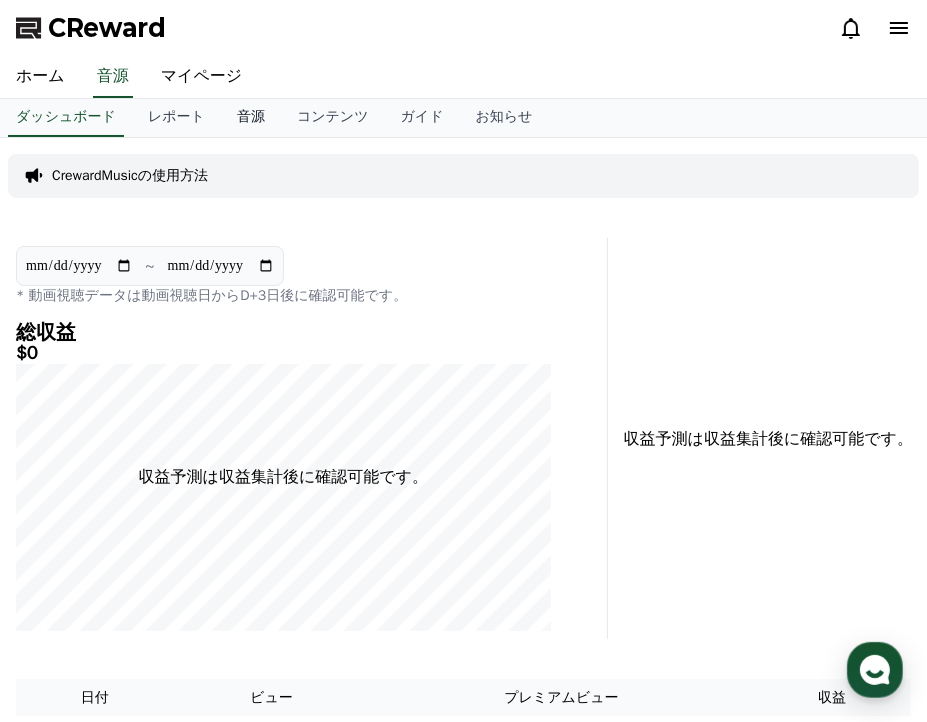 click on "音源" at bounding box center [251, 118] 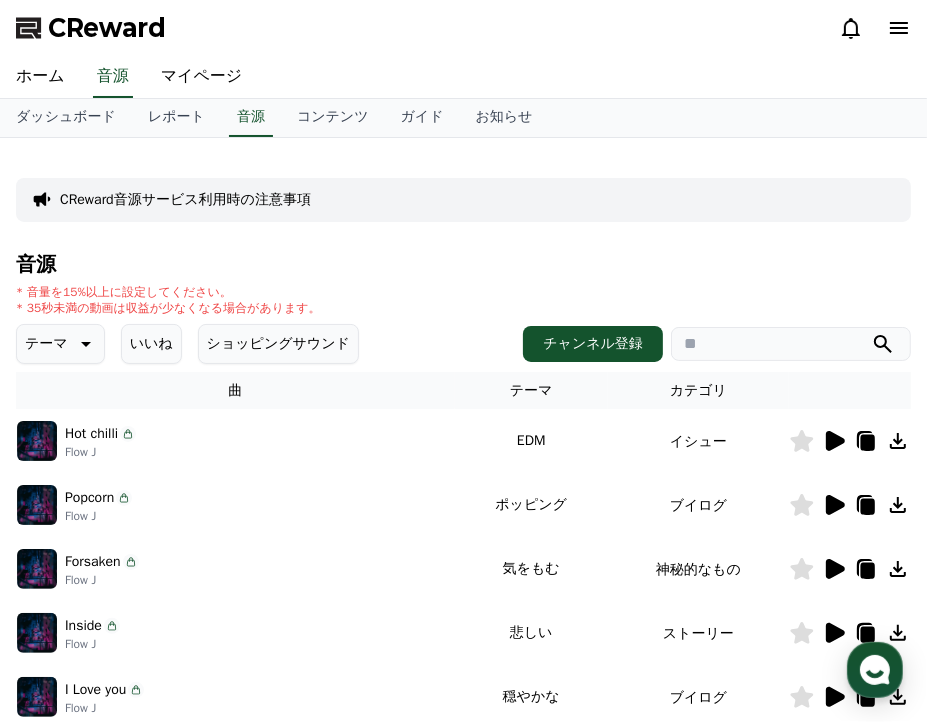 click at bounding box center [791, 344] 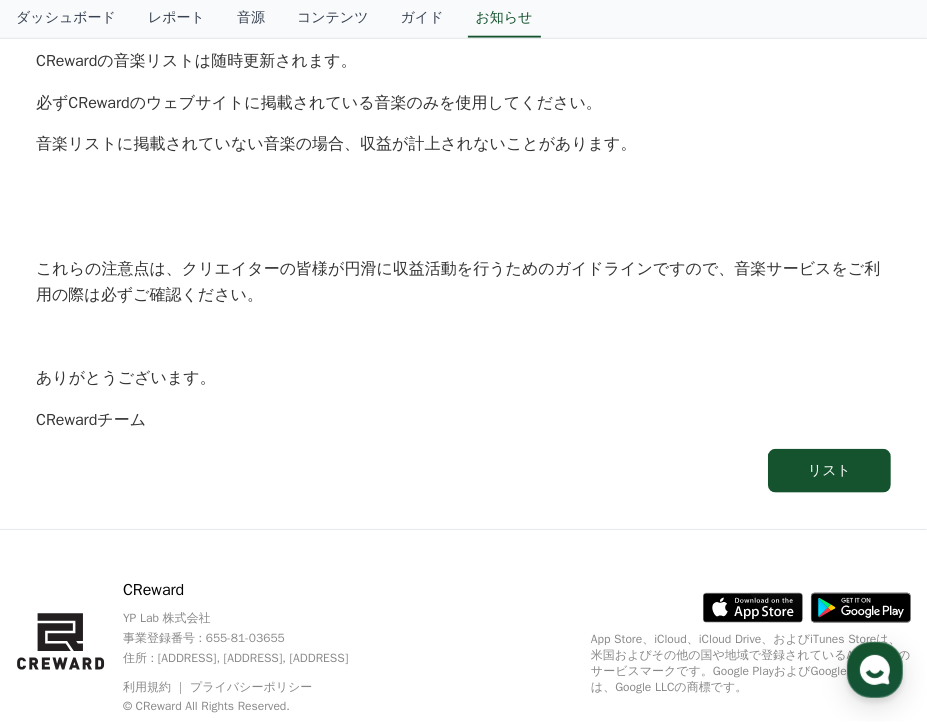 scroll, scrollTop: 1226, scrollLeft: 0, axis: vertical 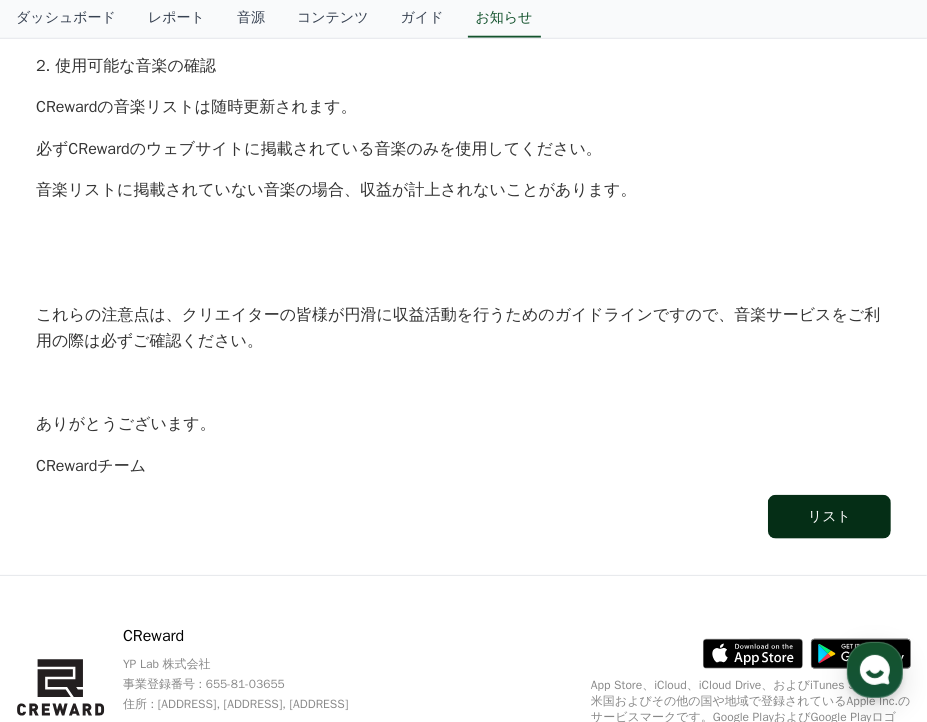 click on "リスト" at bounding box center (829, 517) 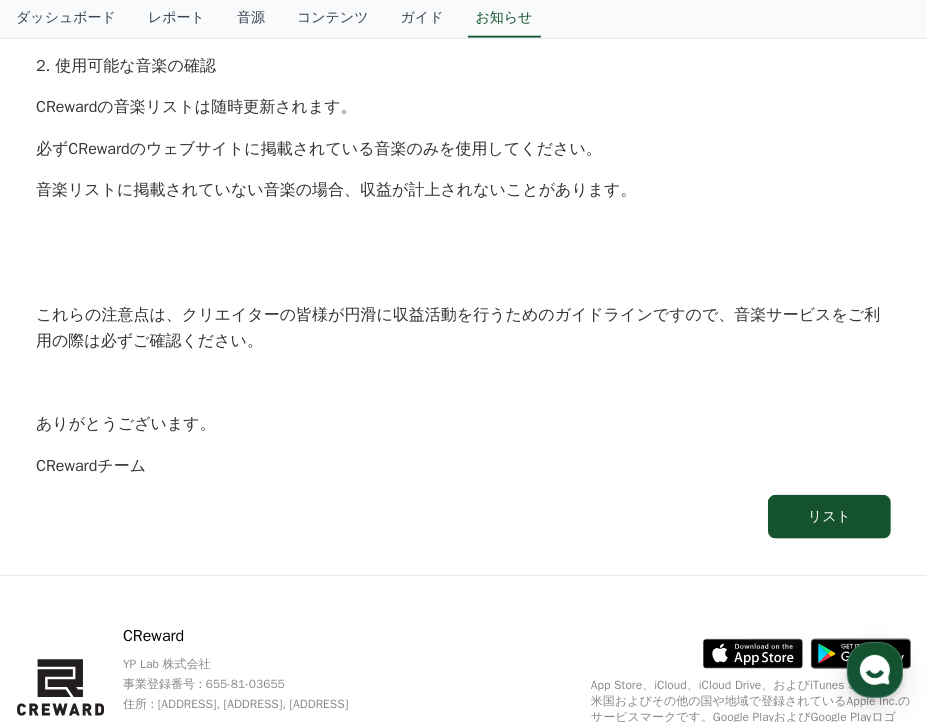scroll, scrollTop: 0, scrollLeft: 0, axis: both 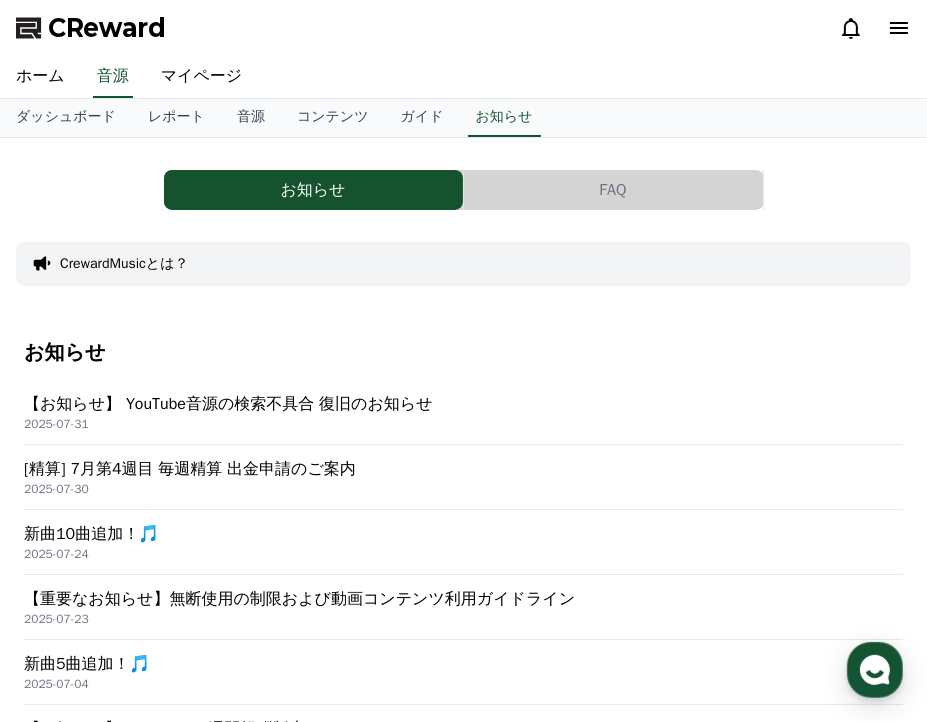 click on "【重要なお知らせ】無断使用の制限および動画コンテンツ利用ガイドライン" at bounding box center [463, 599] 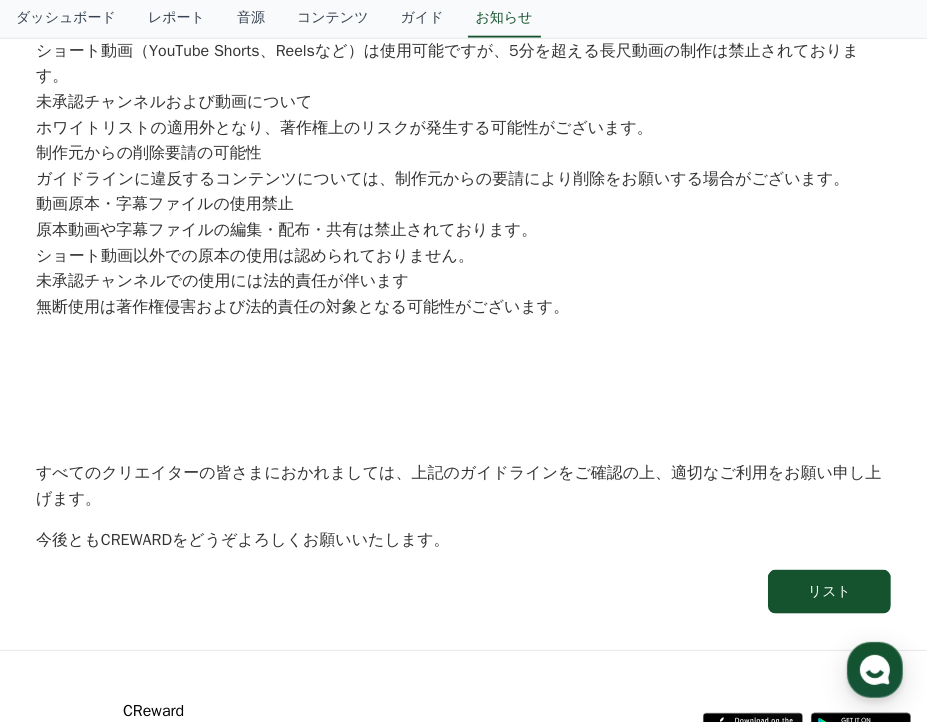 scroll, scrollTop: 1385, scrollLeft: 0, axis: vertical 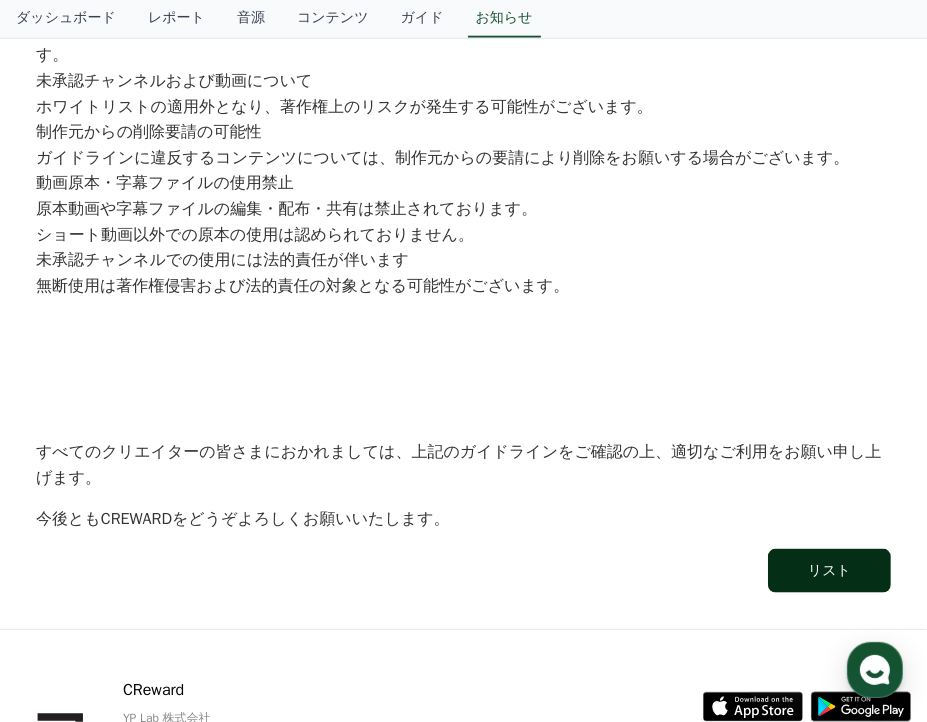 click on "リスト" at bounding box center (829, 571) 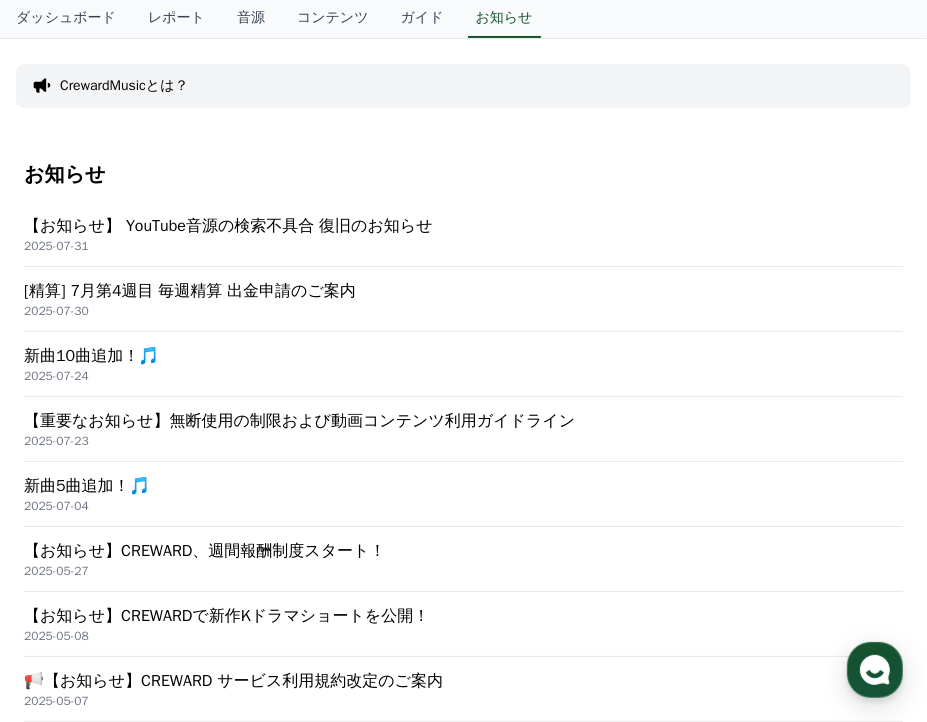 scroll, scrollTop: 200, scrollLeft: 0, axis: vertical 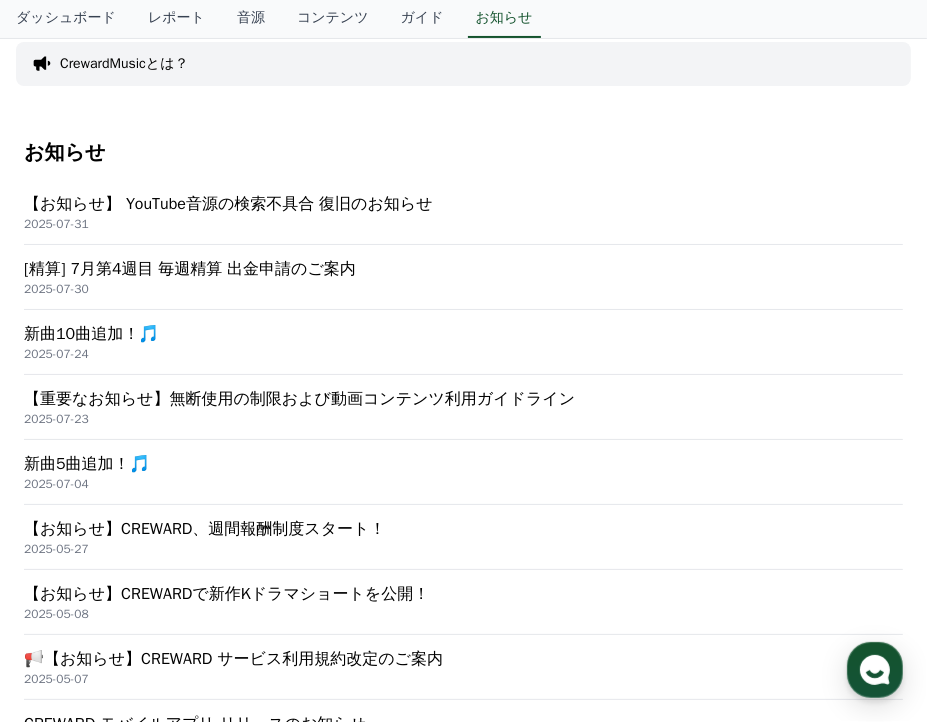 click on "新曲10曲追加！🎵" at bounding box center (463, 334) 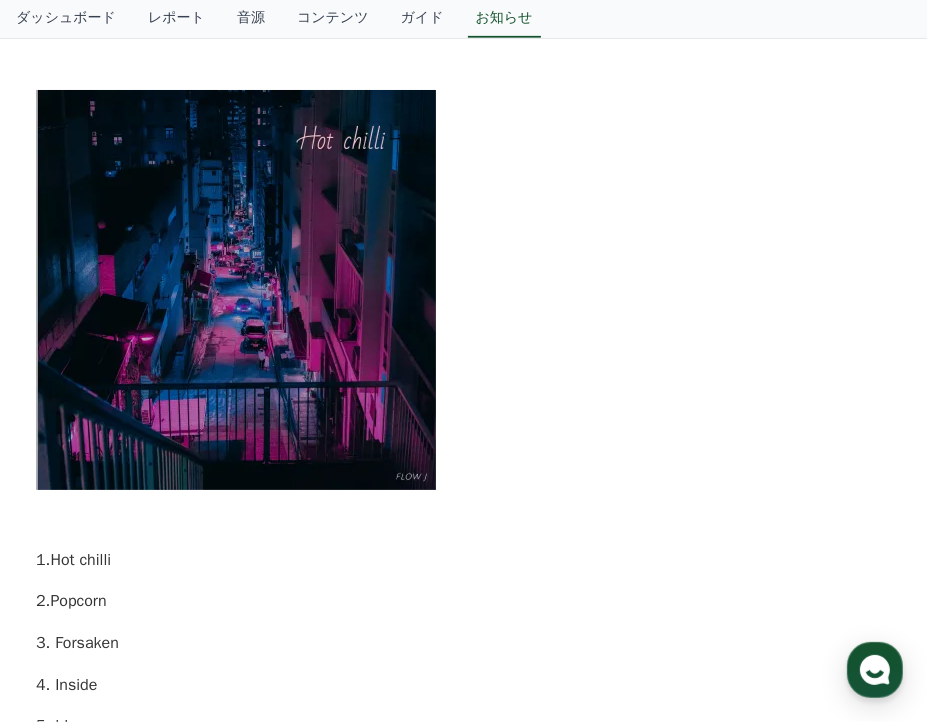 scroll, scrollTop: 700, scrollLeft: 0, axis: vertical 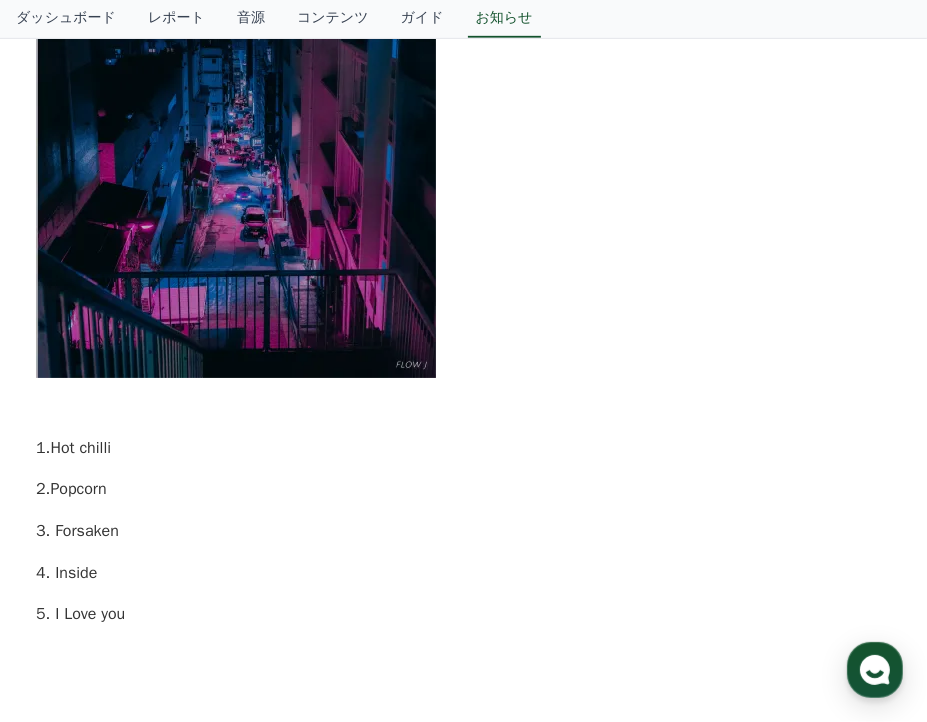 click at bounding box center [236, 178] 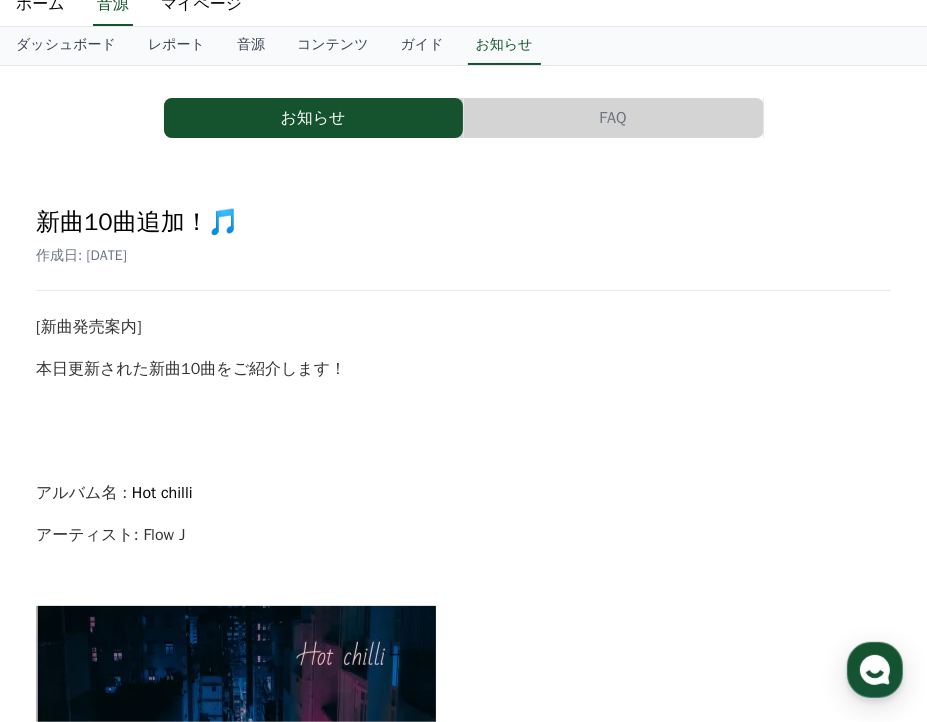 scroll, scrollTop: 0, scrollLeft: 0, axis: both 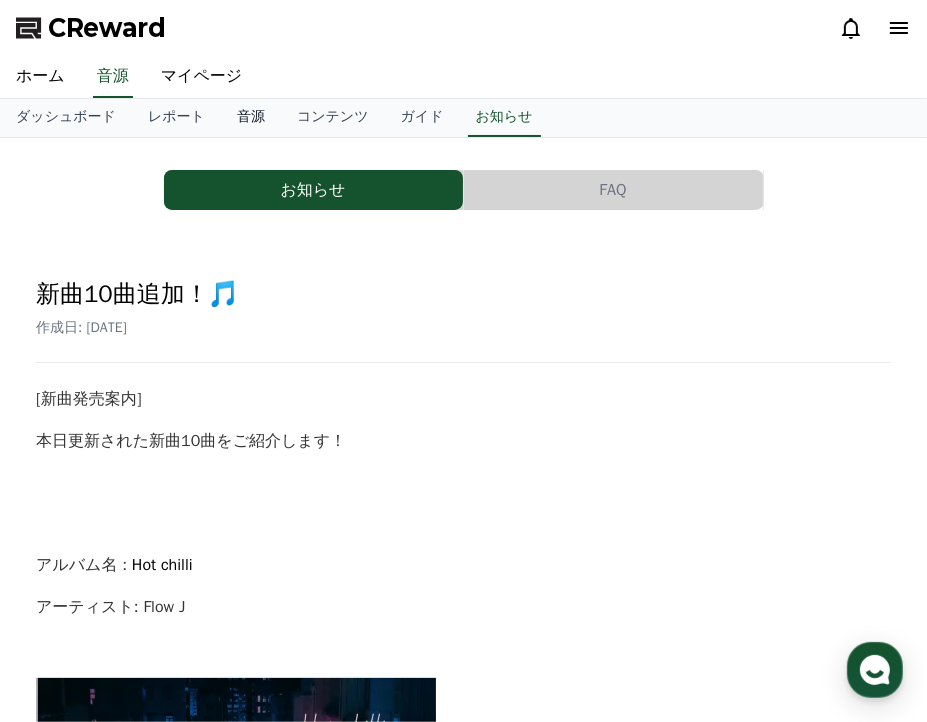 click on "音源" at bounding box center (251, 118) 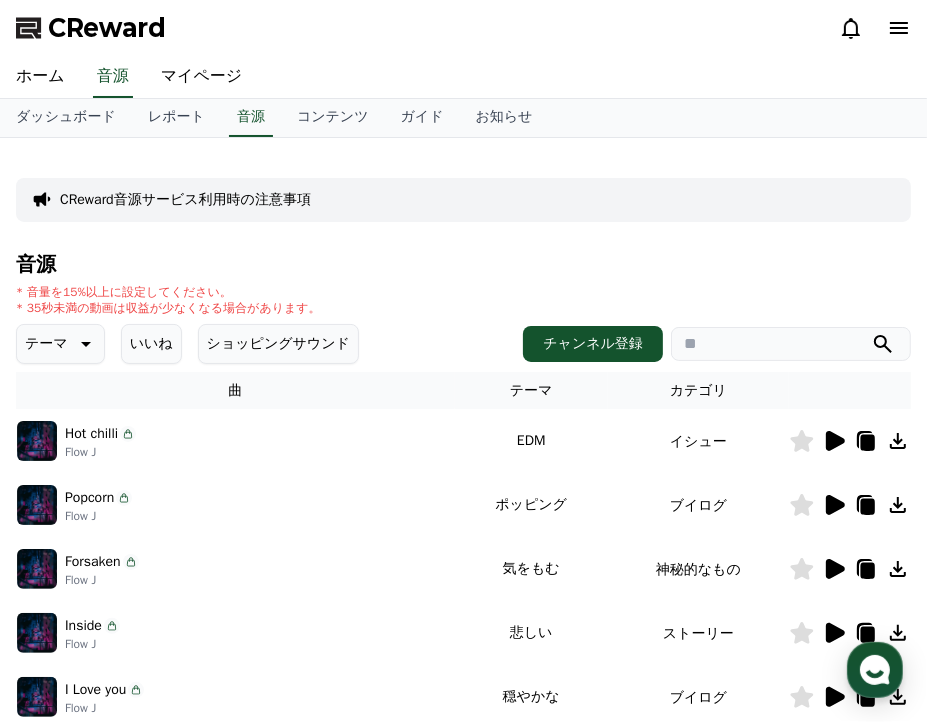click 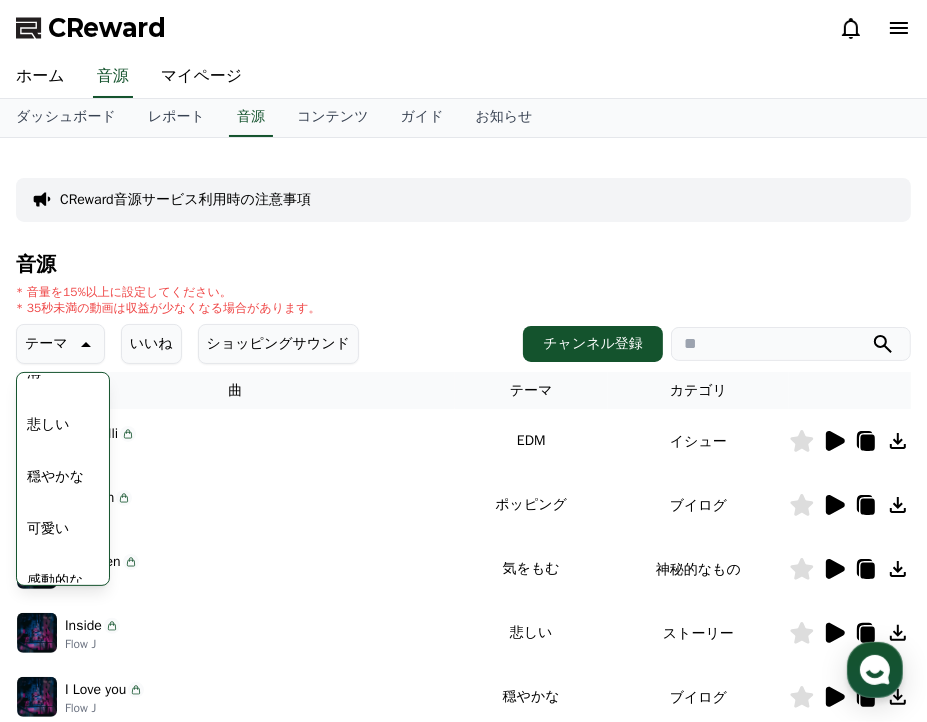 scroll, scrollTop: 800, scrollLeft: 0, axis: vertical 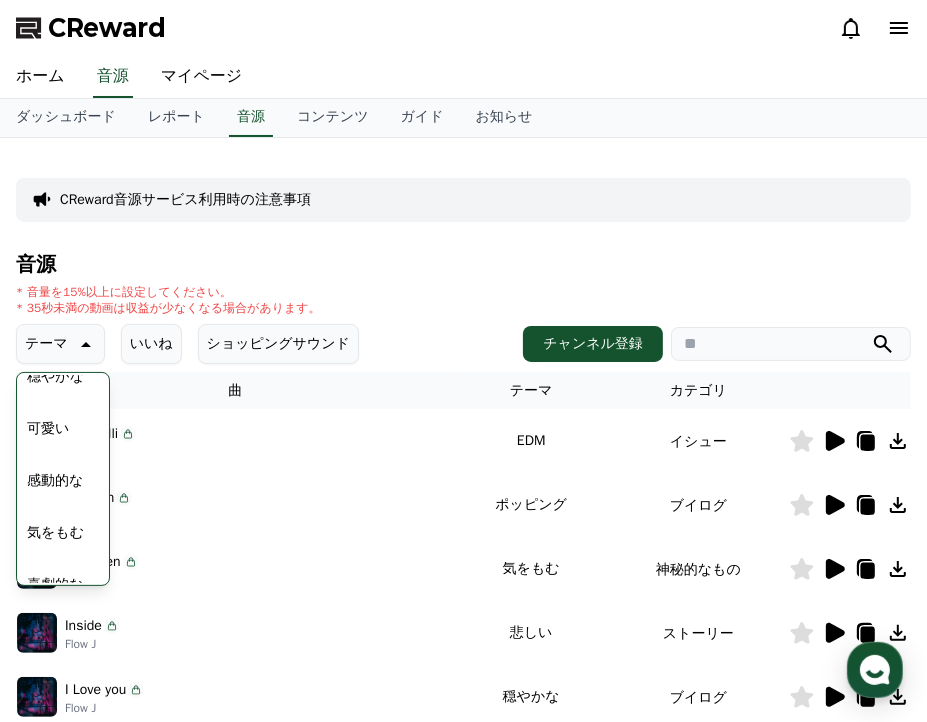 click on "感動的な" at bounding box center (55, 481) 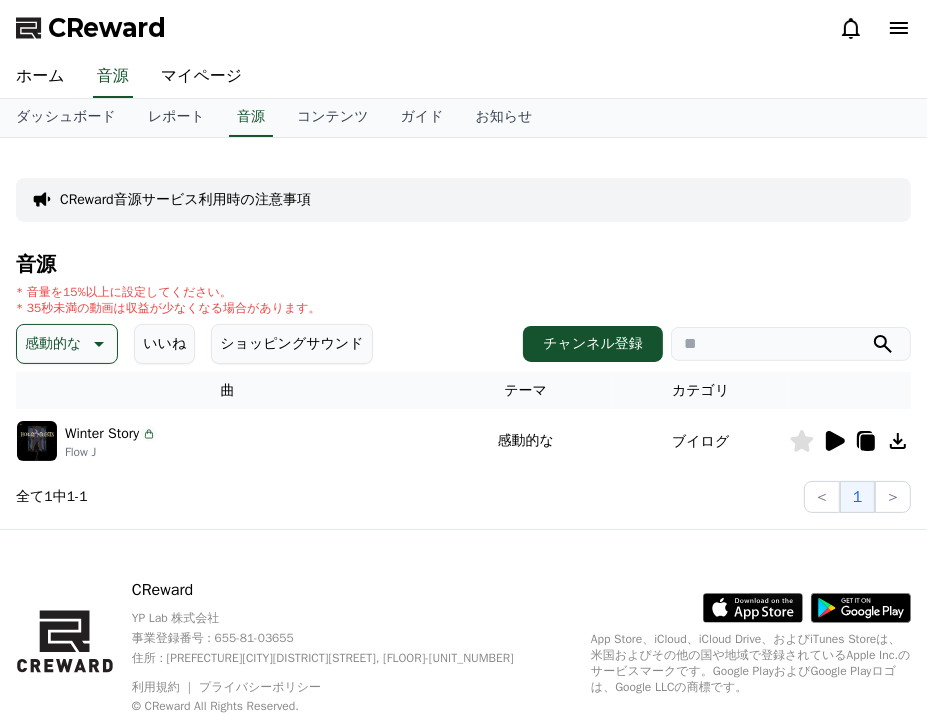 scroll, scrollTop: 0, scrollLeft: 0, axis: both 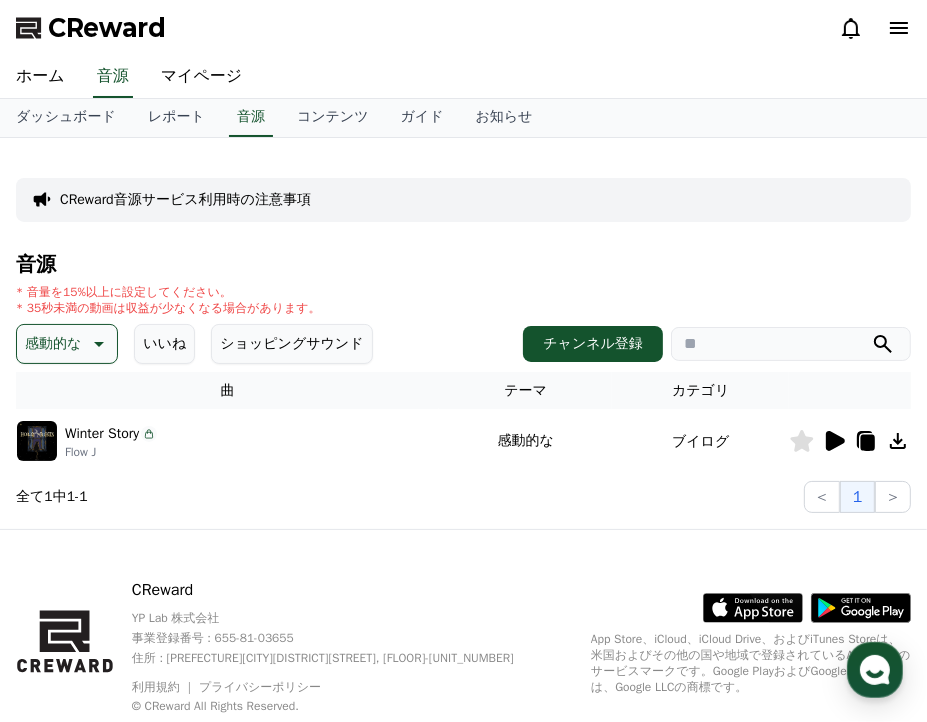 click 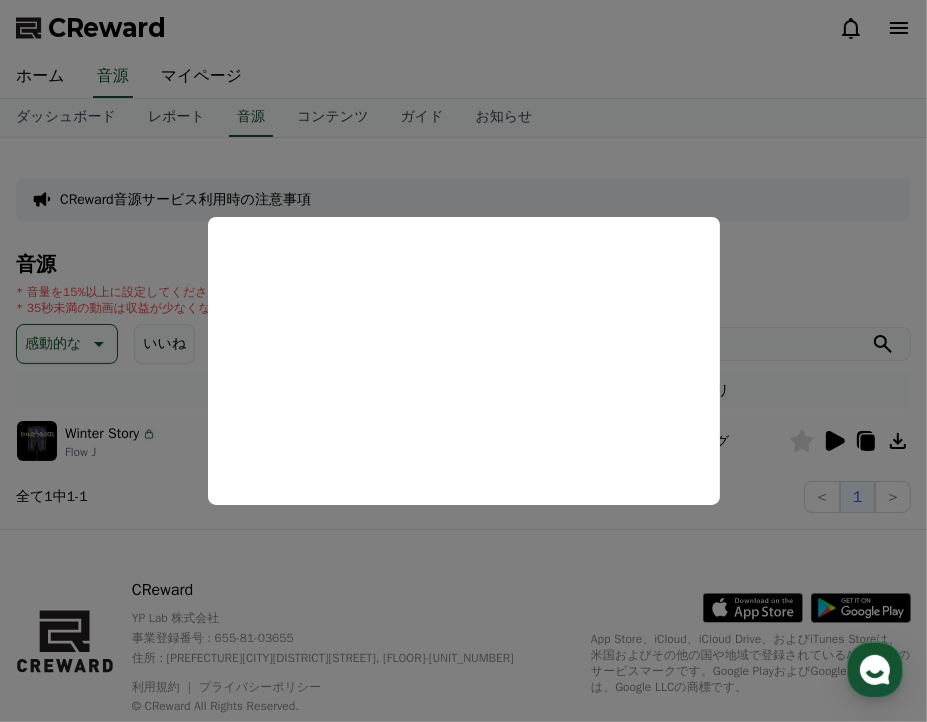 click at bounding box center [463, 361] 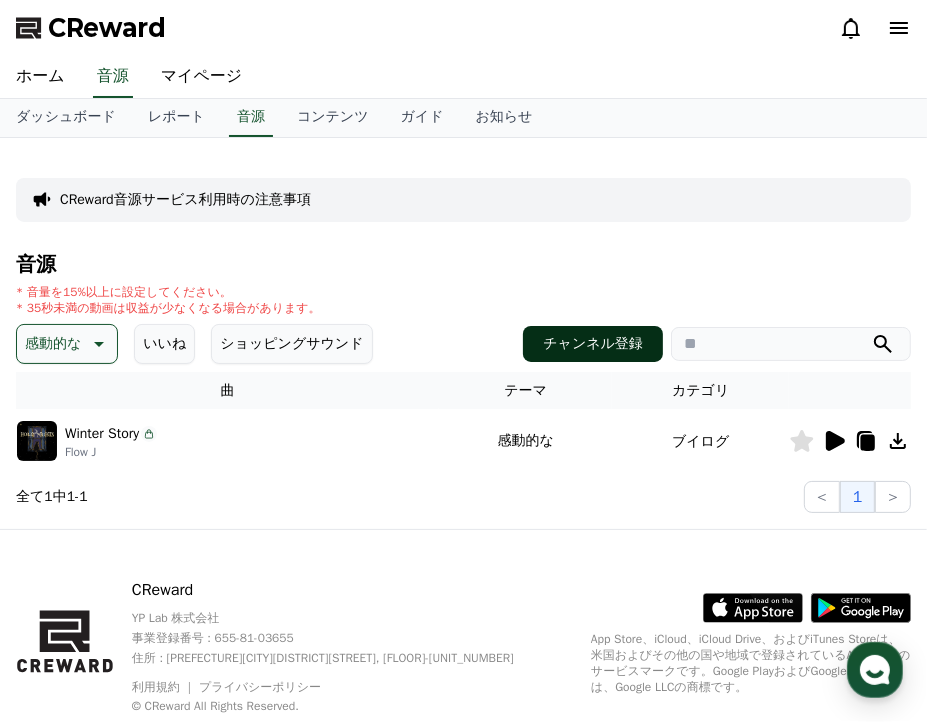 click on "チャンネル登録" at bounding box center (593, 344) 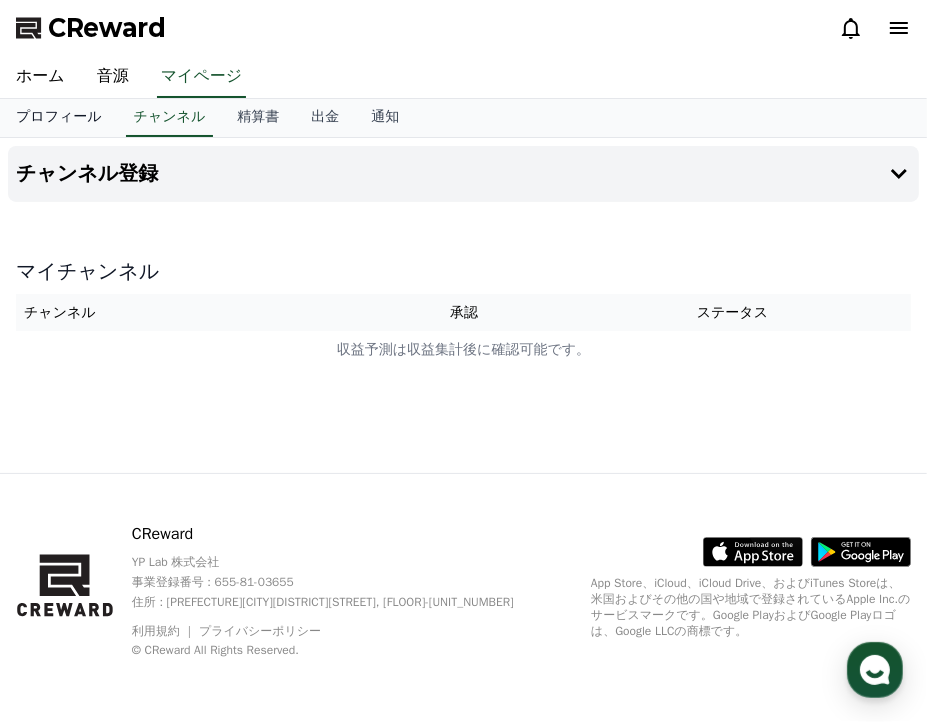 click on "プロフィール" at bounding box center (59, 118) 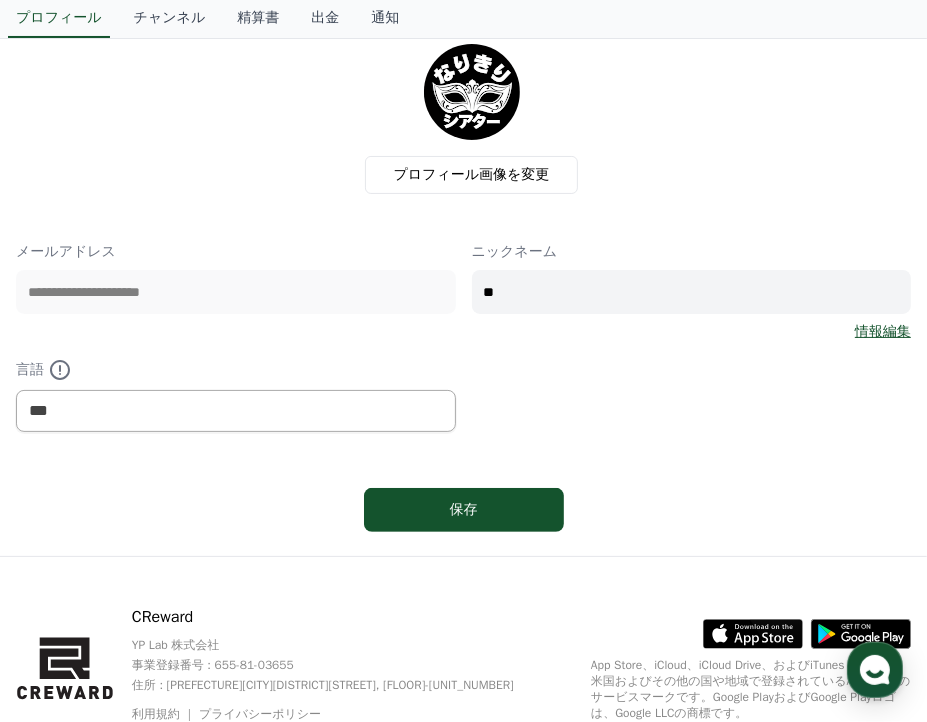 scroll, scrollTop: 0, scrollLeft: 0, axis: both 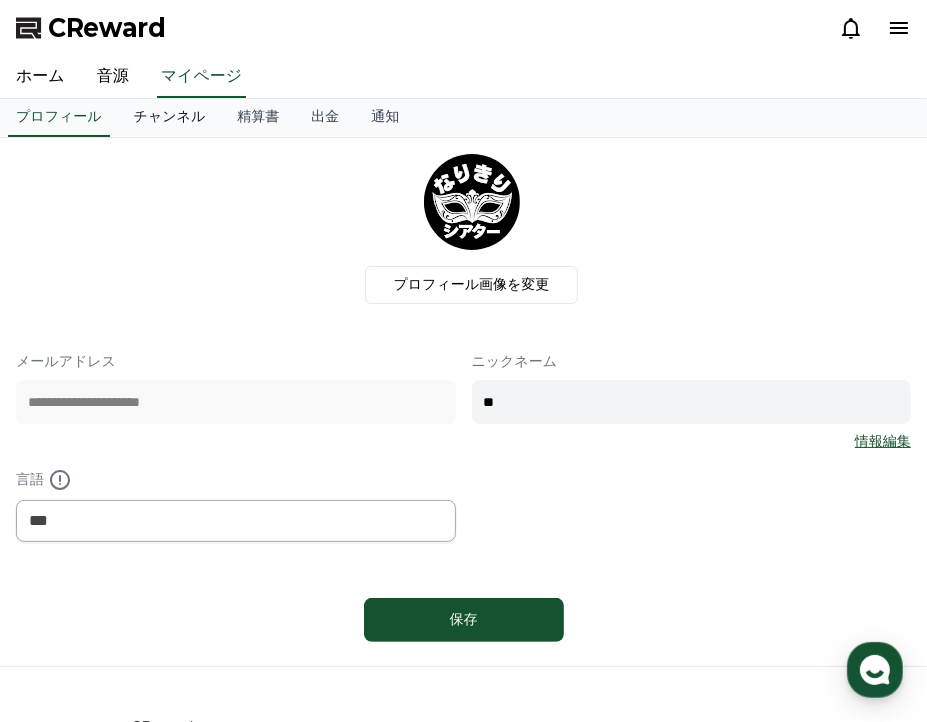 click on "チャンネル" at bounding box center [170, 118] 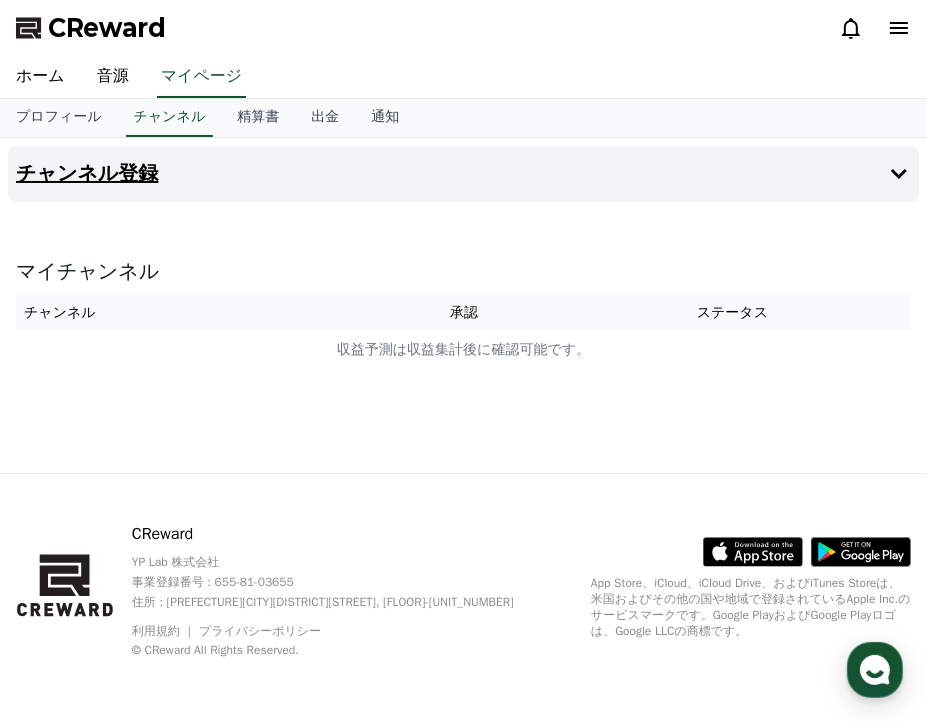 click on "チャンネル登録" at bounding box center (87, 174) 